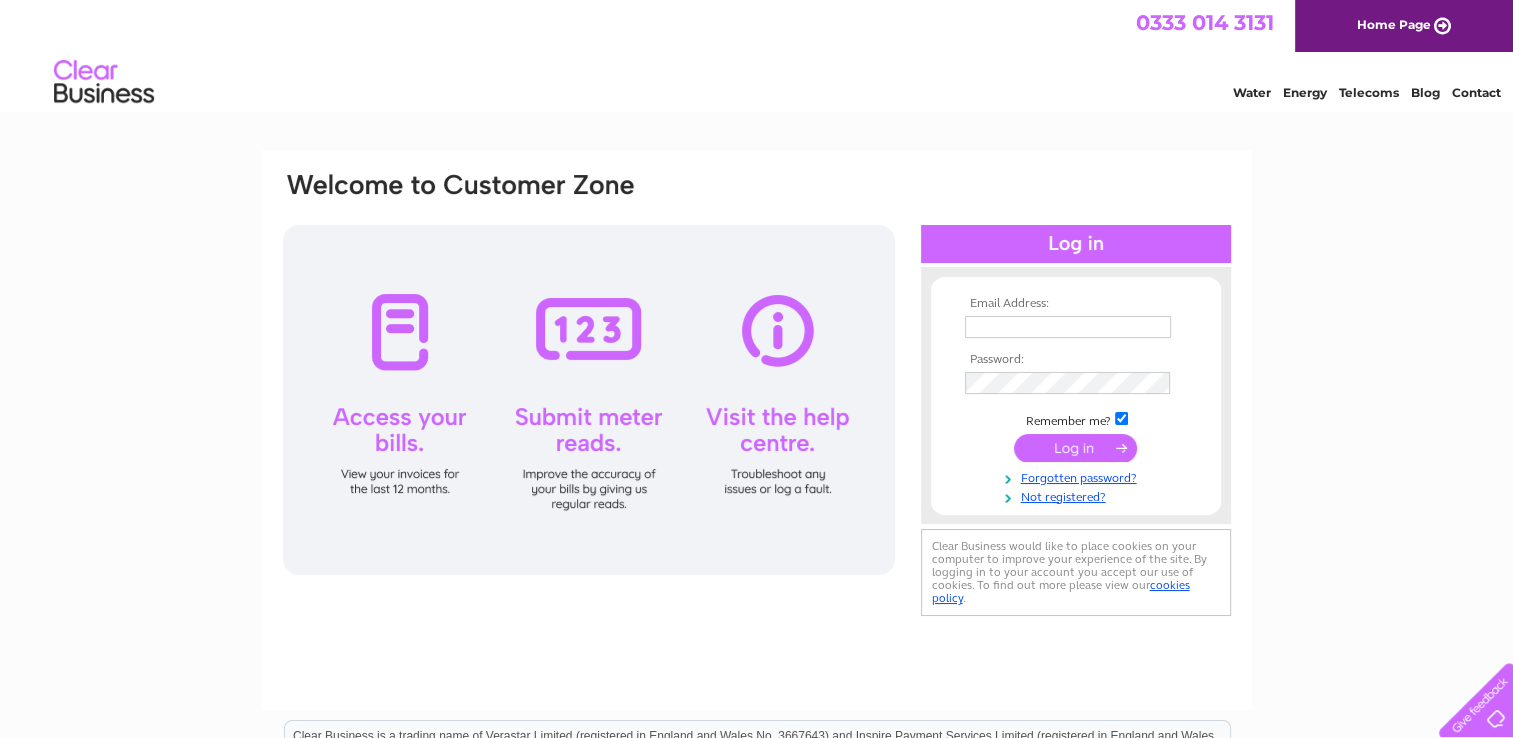 scroll, scrollTop: 0, scrollLeft: 0, axis: both 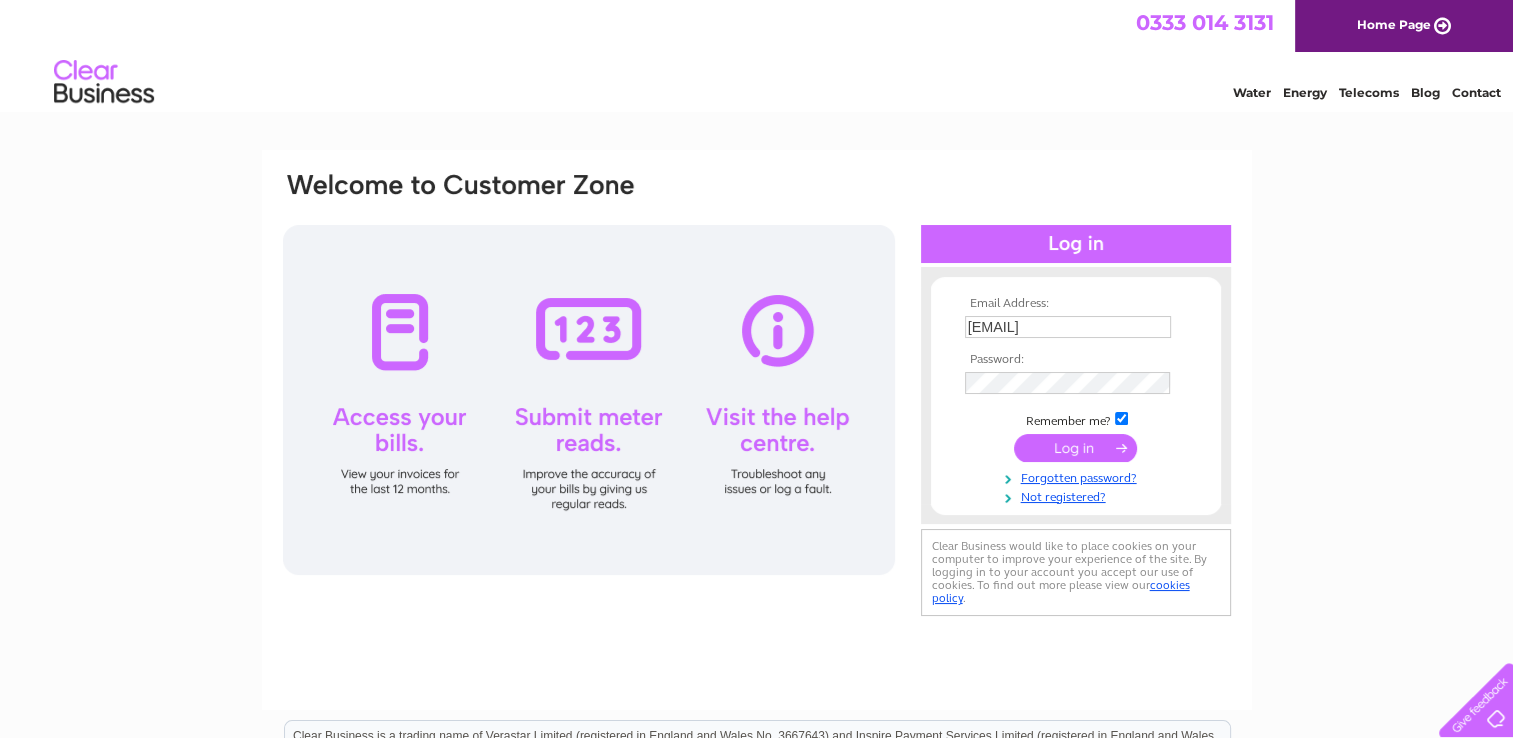 click at bounding box center [1075, 448] 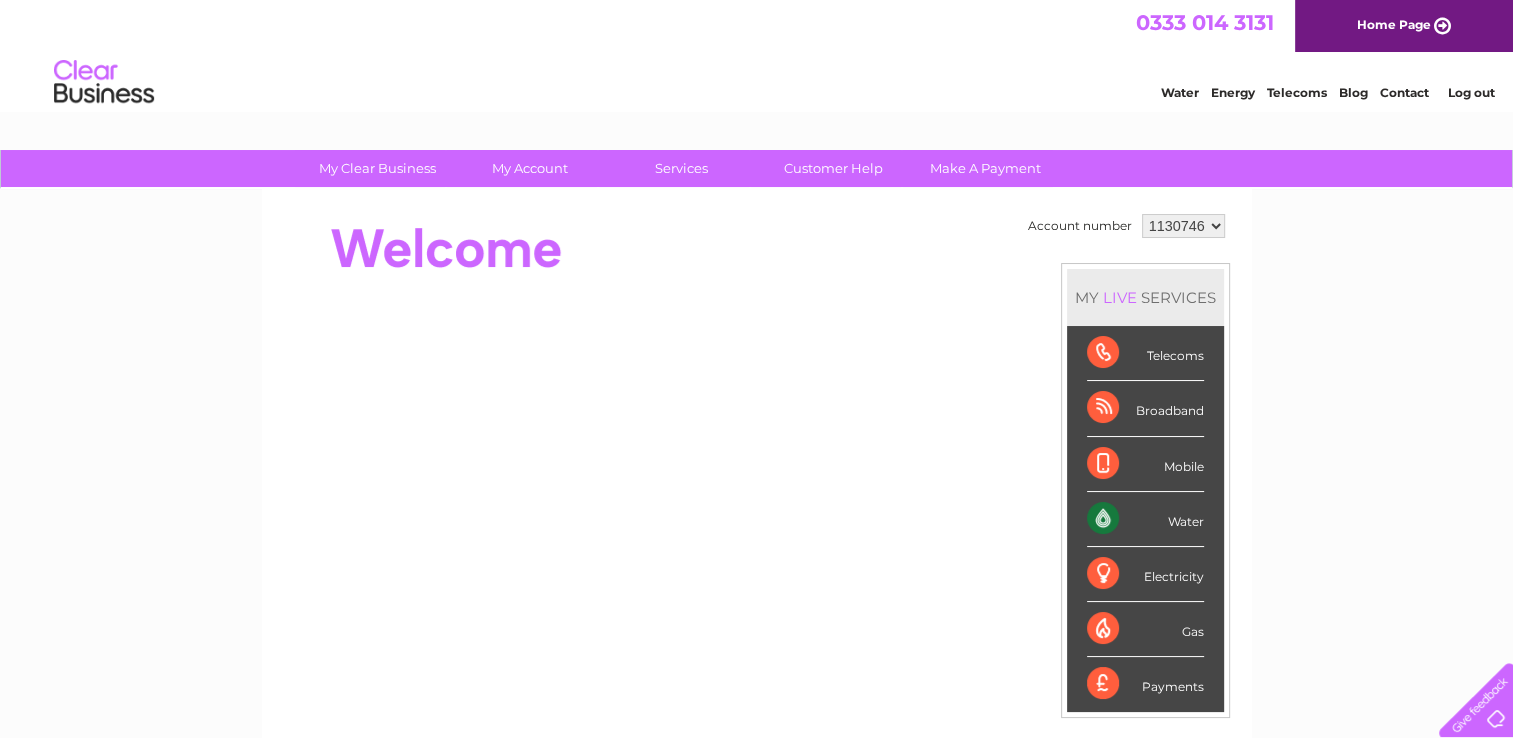 scroll, scrollTop: 0, scrollLeft: 0, axis: both 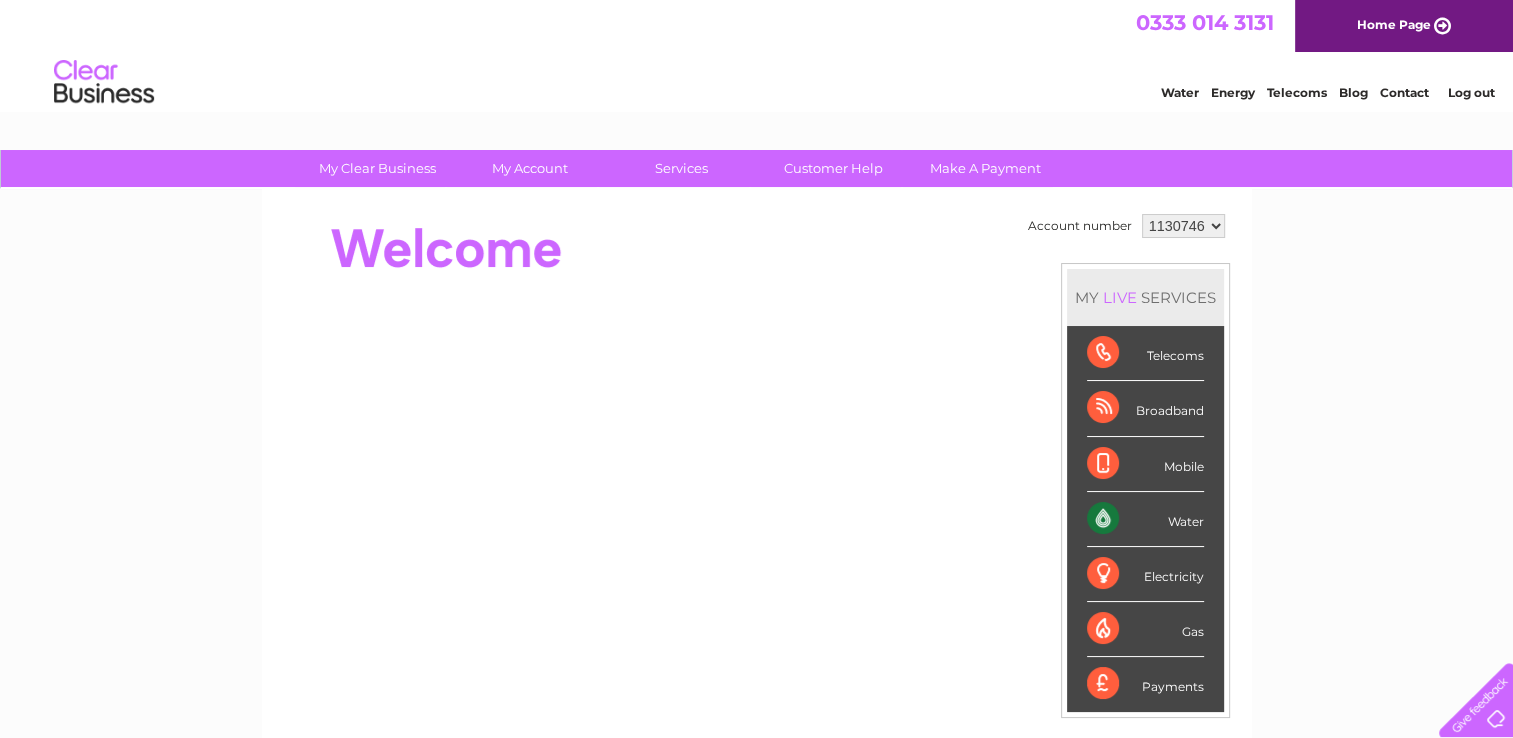 click on "1130746" at bounding box center (1183, 226) 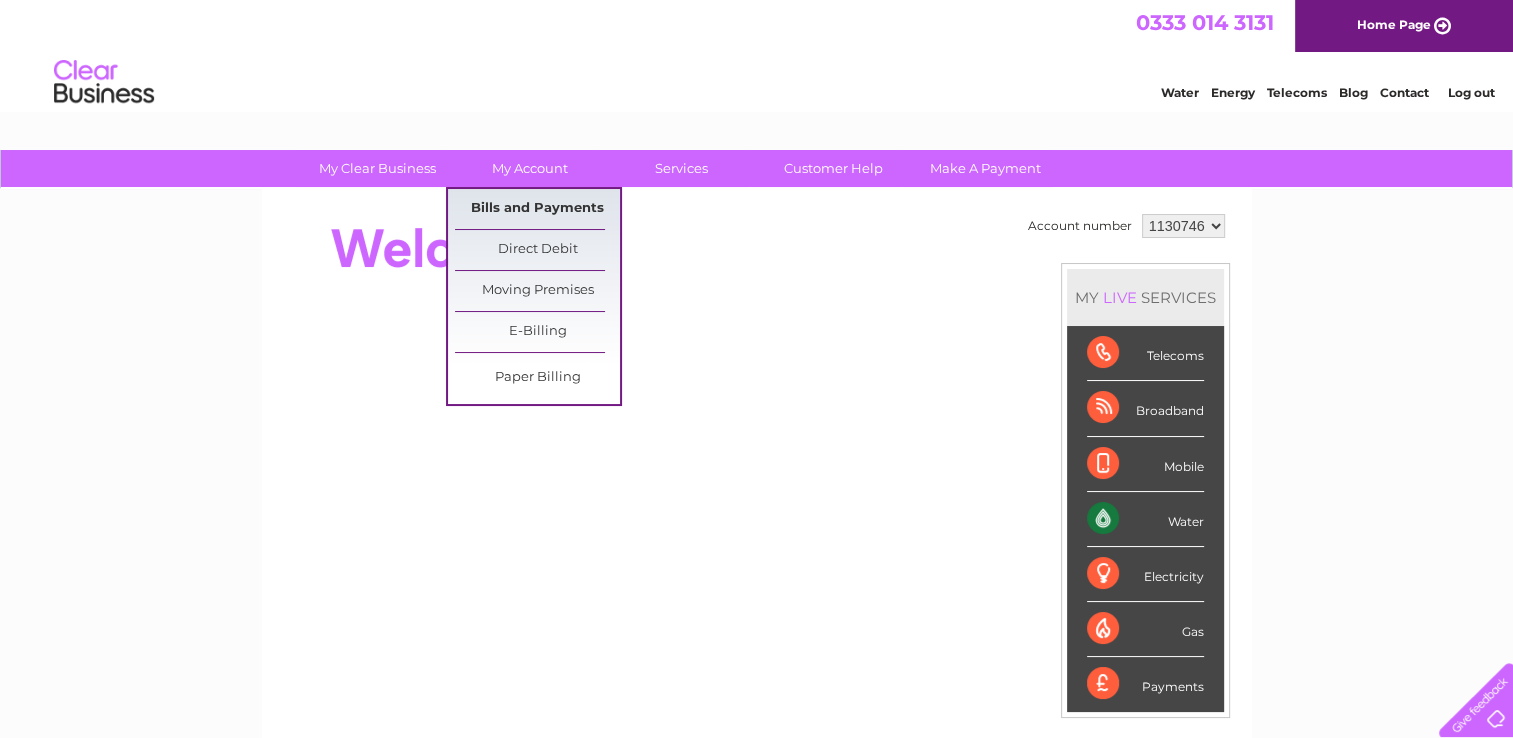 click on "Bills and Payments" at bounding box center [537, 209] 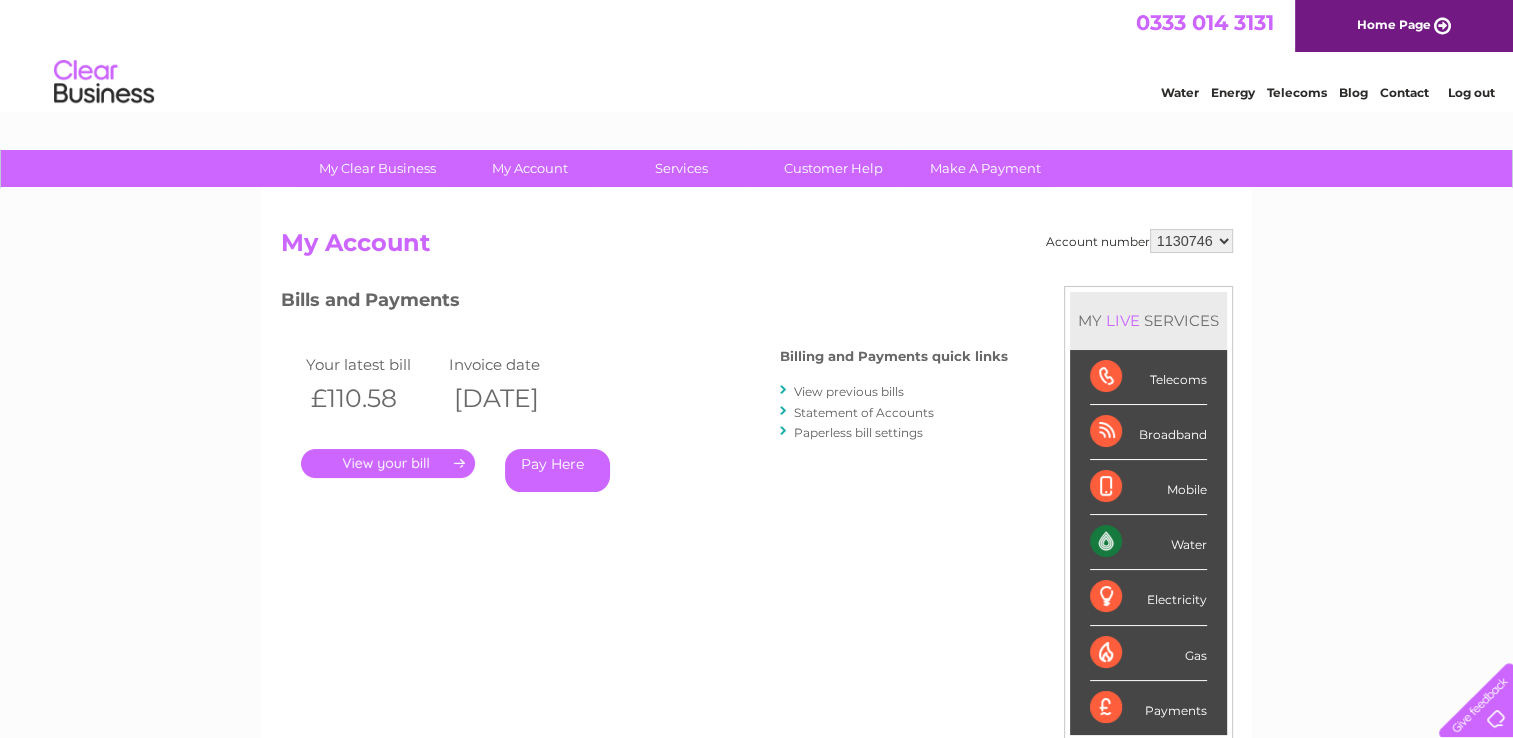 scroll, scrollTop: 0, scrollLeft: 0, axis: both 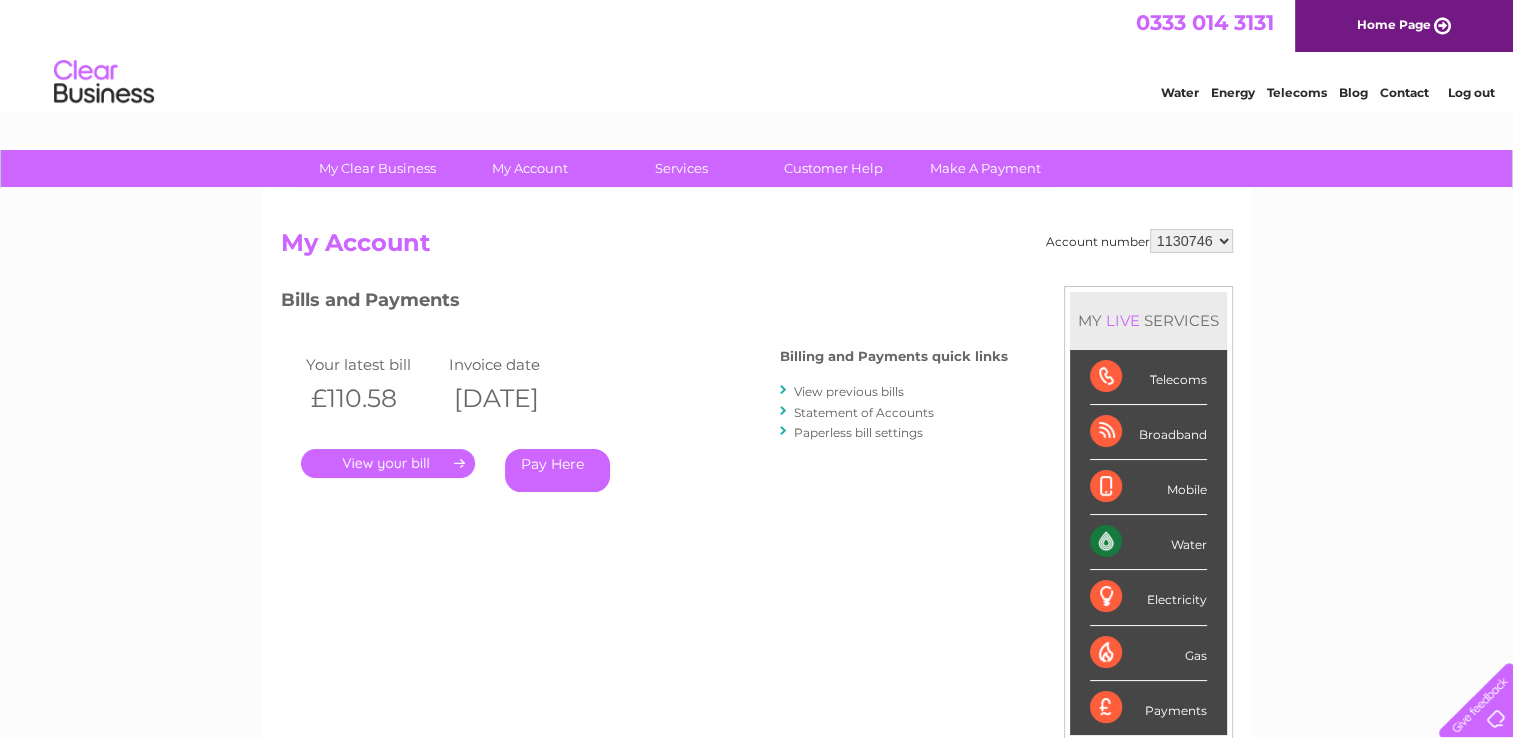 click on "." at bounding box center [388, 463] 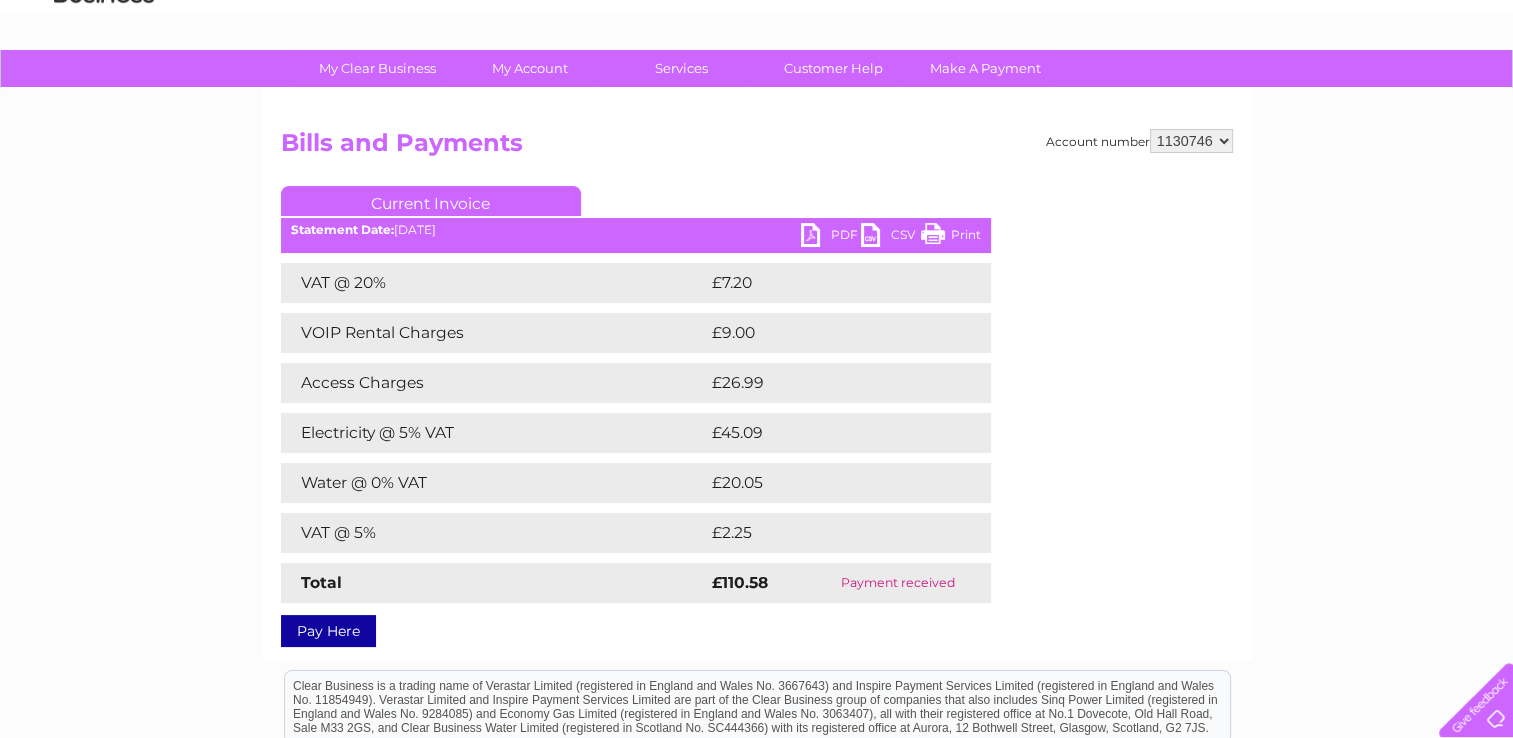 scroll, scrollTop: 0, scrollLeft: 0, axis: both 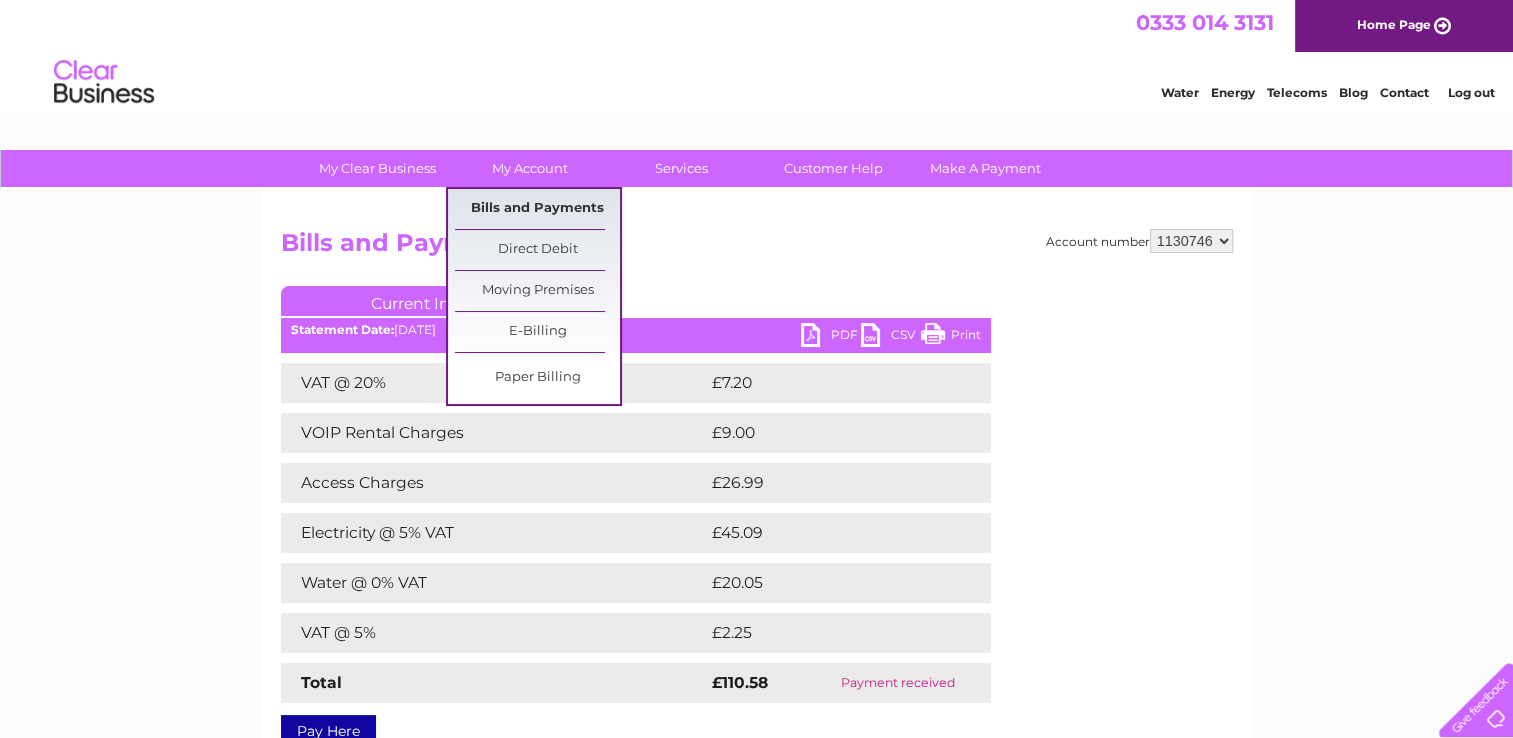 click on "Bills and Payments" at bounding box center [537, 209] 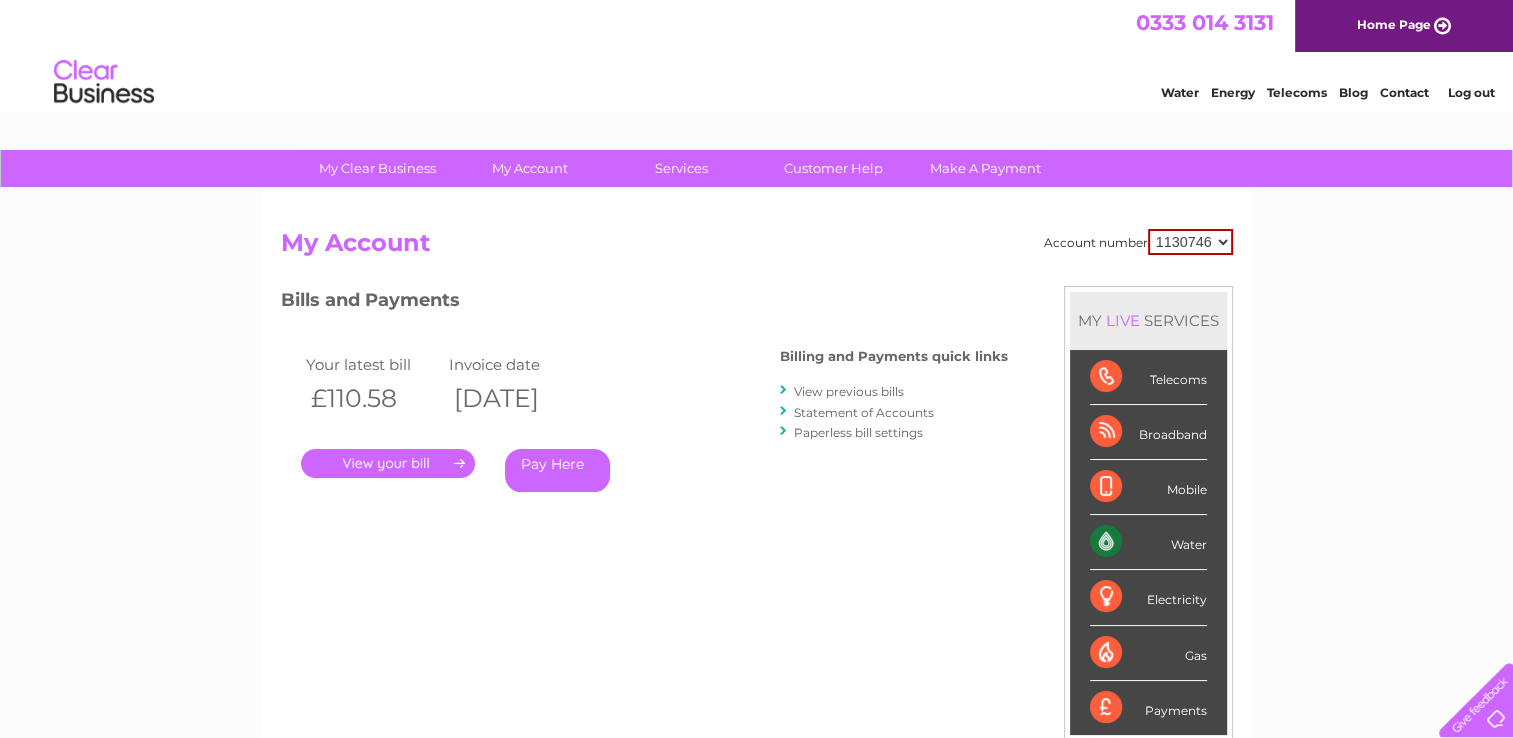 scroll, scrollTop: 0, scrollLeft: 0, axis: both 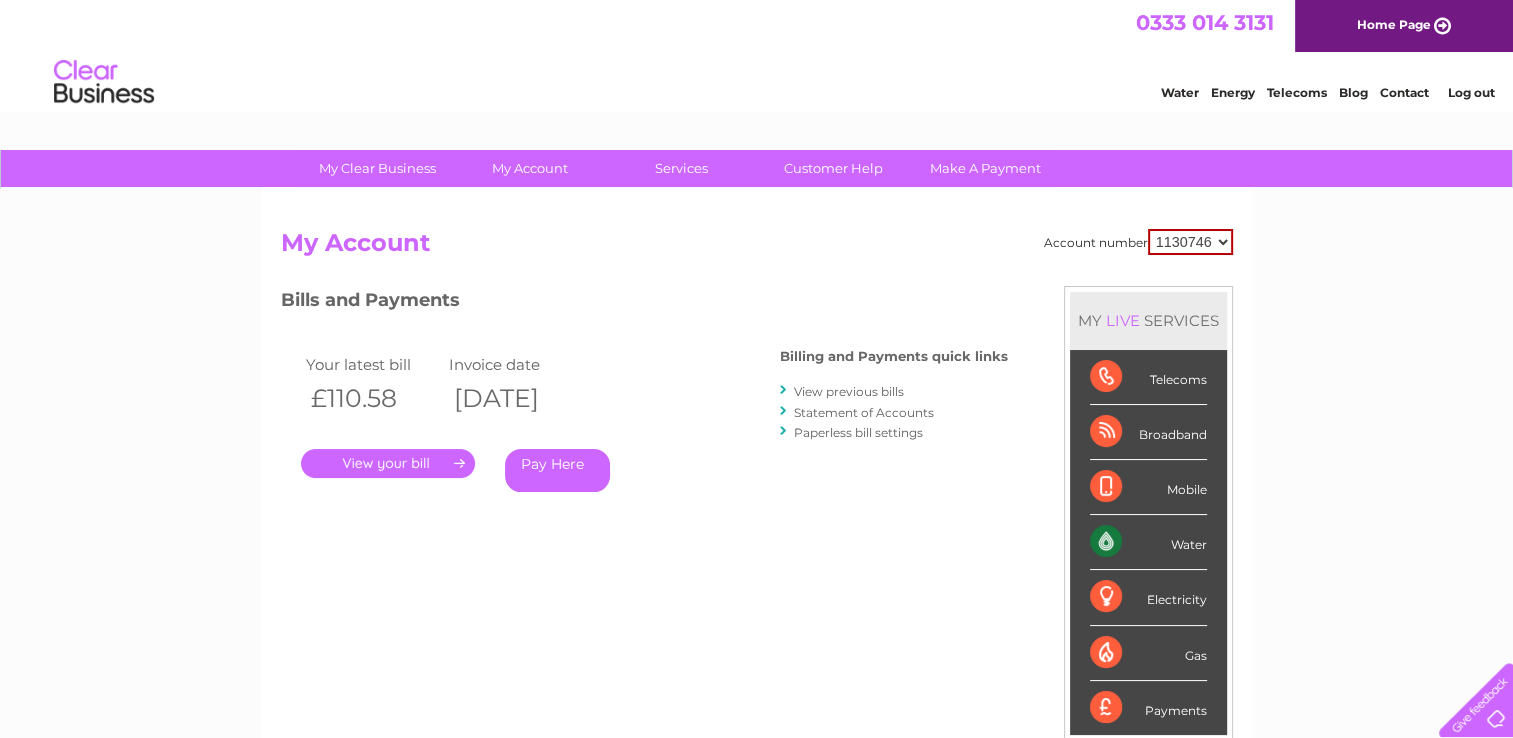 click on "View previous bills" at bounding box center (849, 391) 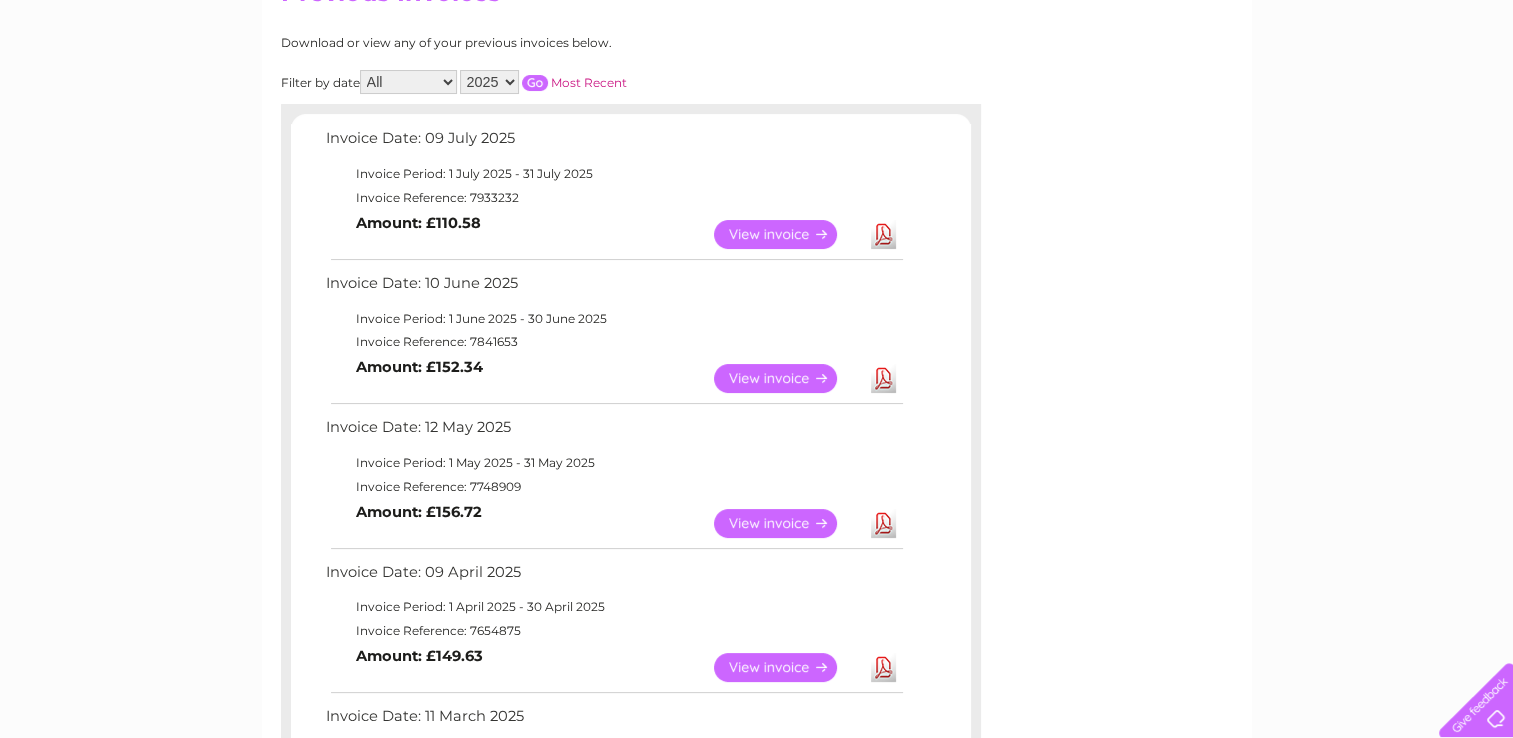 scroll, scrollTop: 200, scrollLeft: 0, axis: vertical 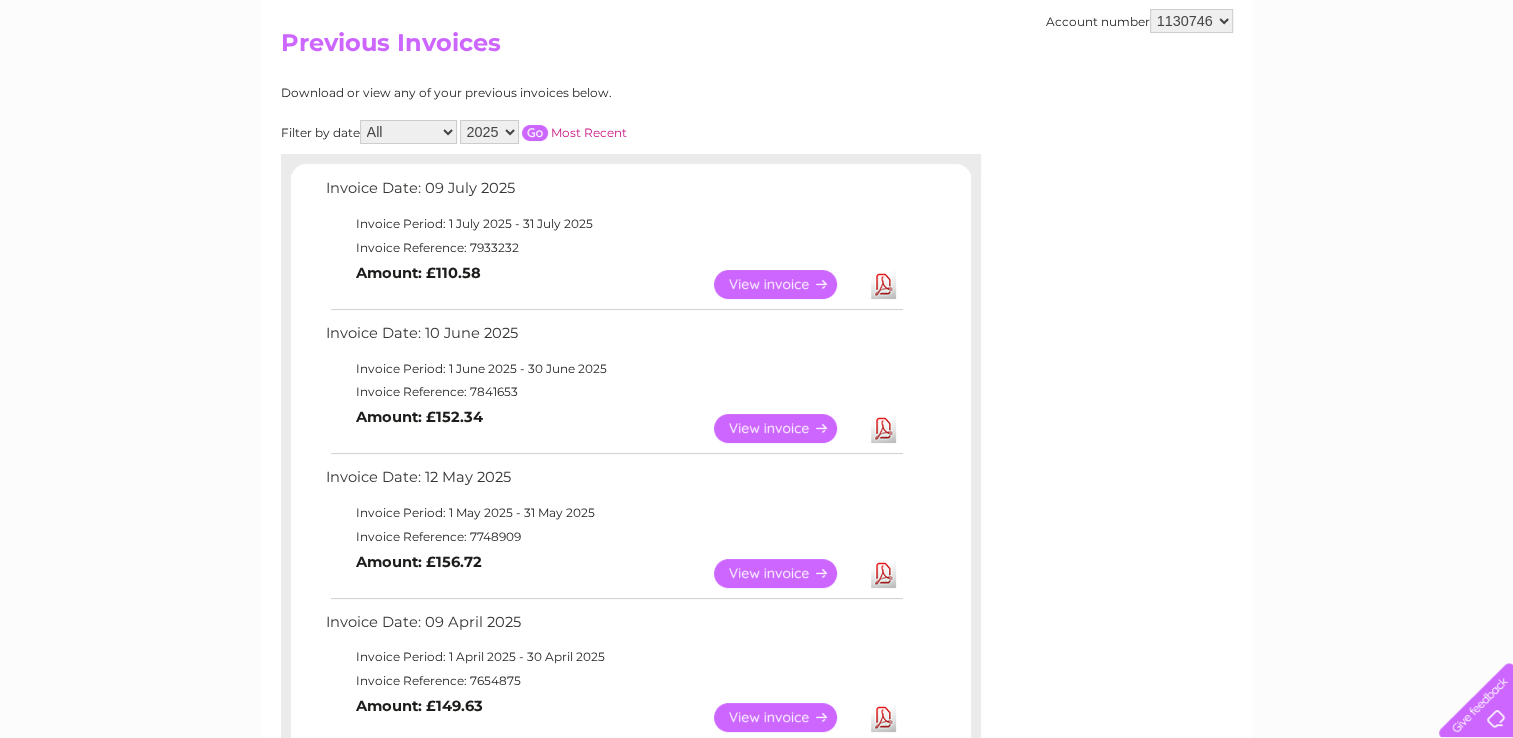 click on "View" at bounding box center [787, 428] 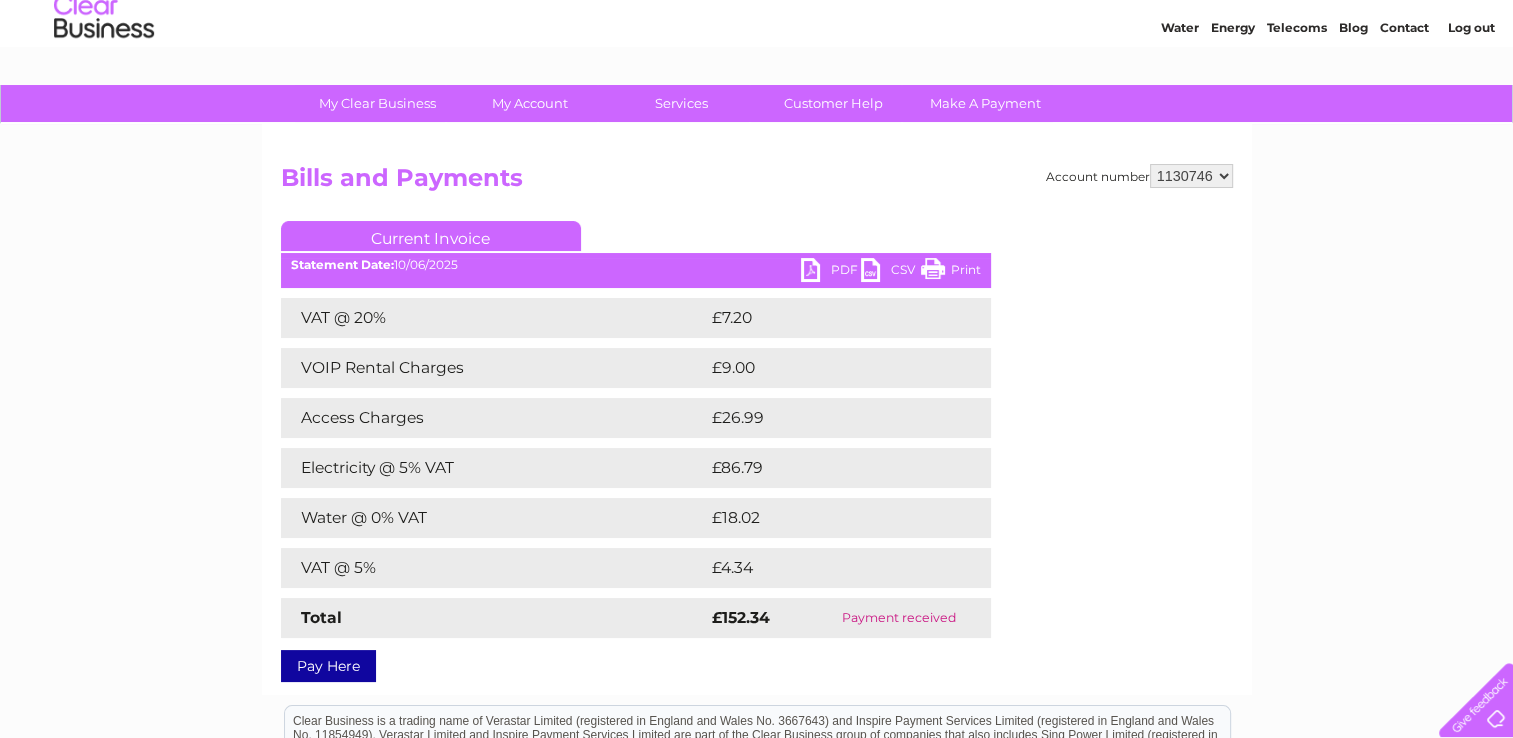 scroll, scrollTop: 100, scrollLeft: 0, axis: vertical 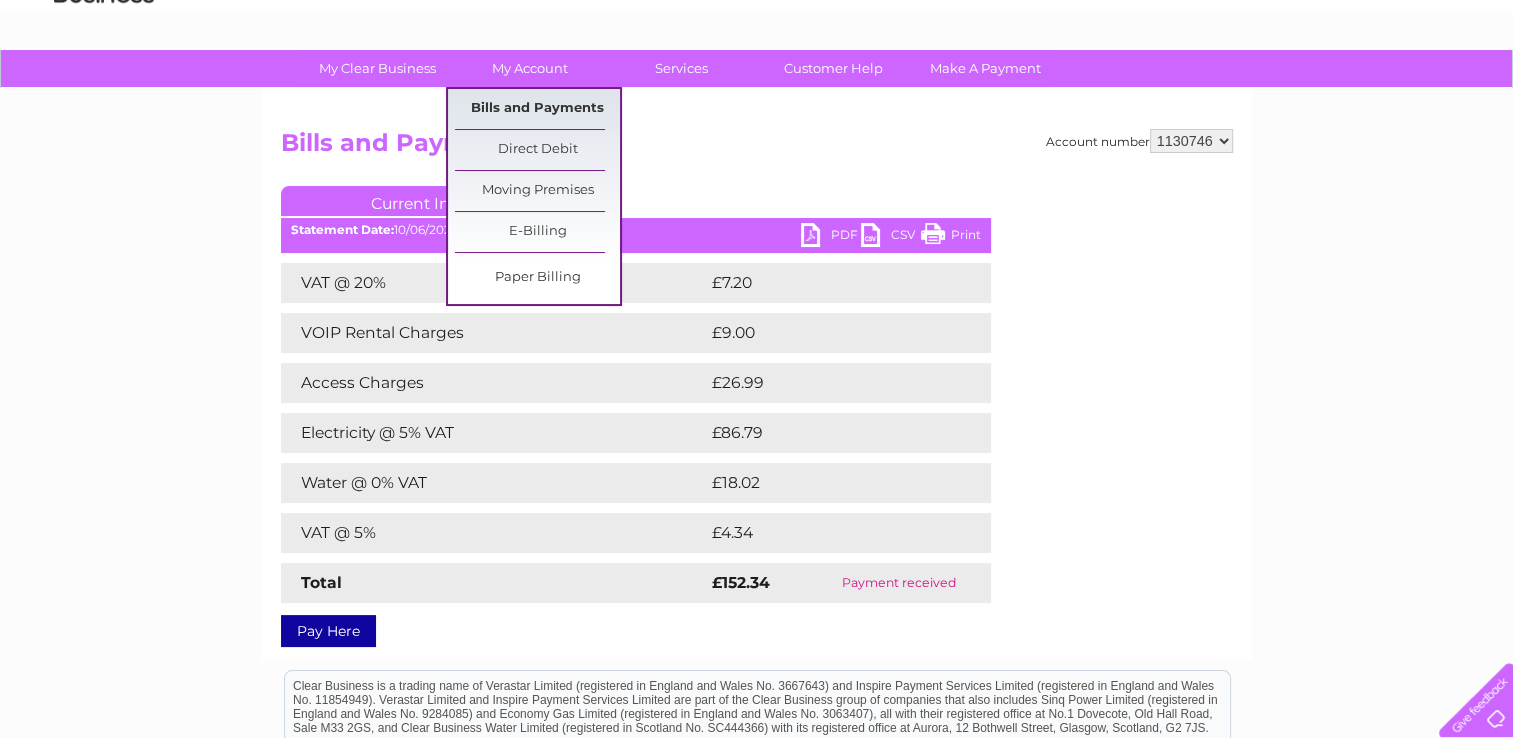 click on "Bills and Payments" at bounding box center (537, 109) 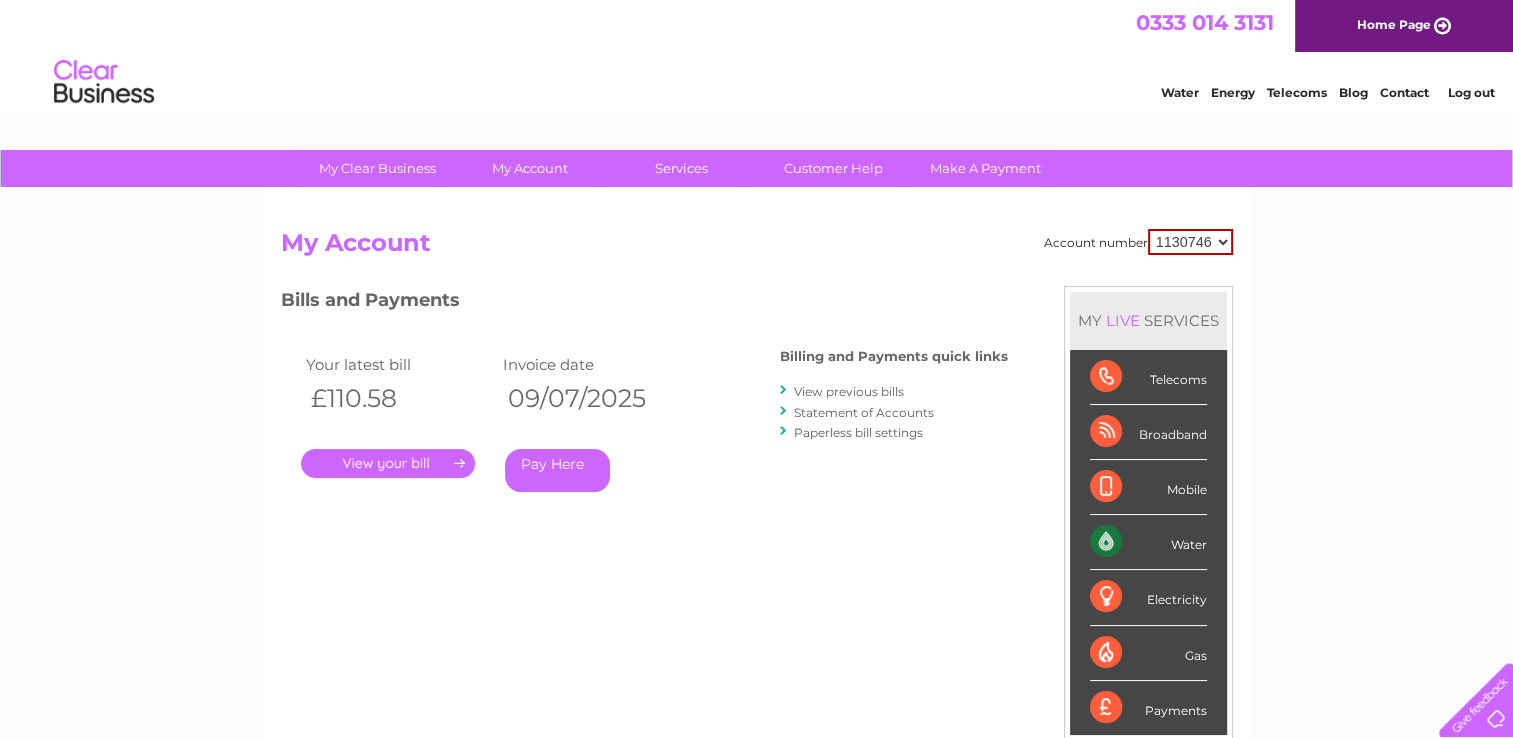 scroll, scrollTop: 0, scrollLeft: 0, axis: both 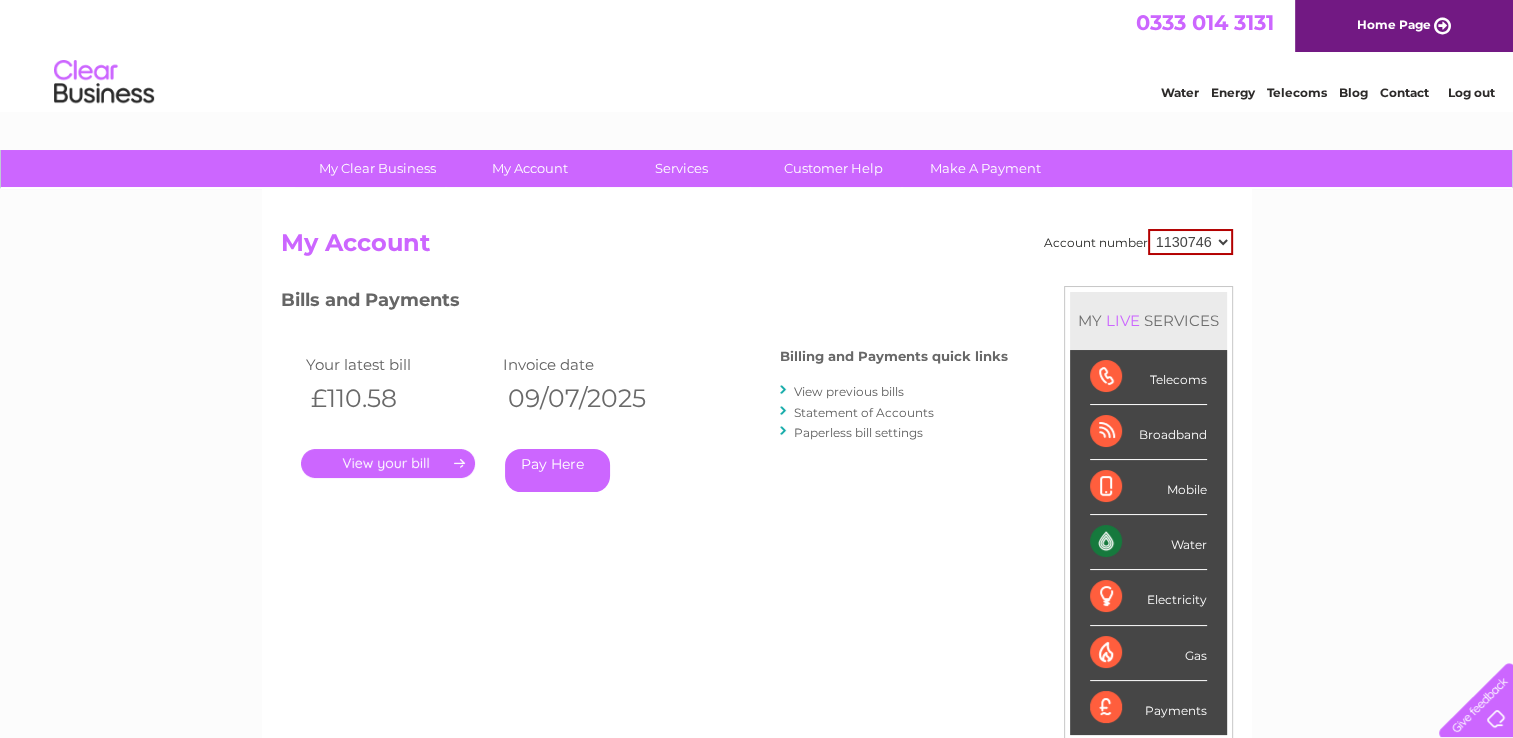 click on "View previous bills" at bounding box center [849, 391] 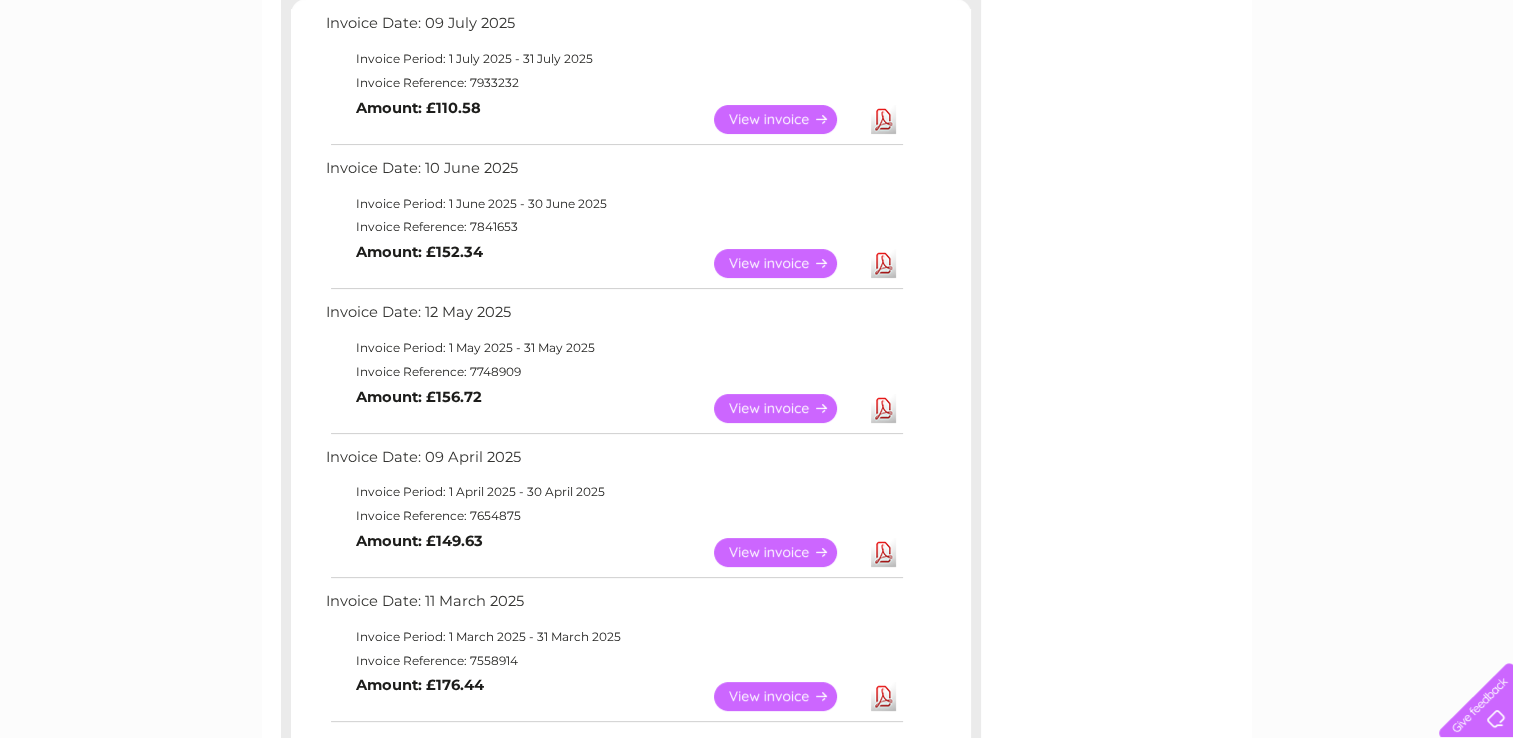scroll, scrollTop: 400, scrollLeft: 0, axis: vertical 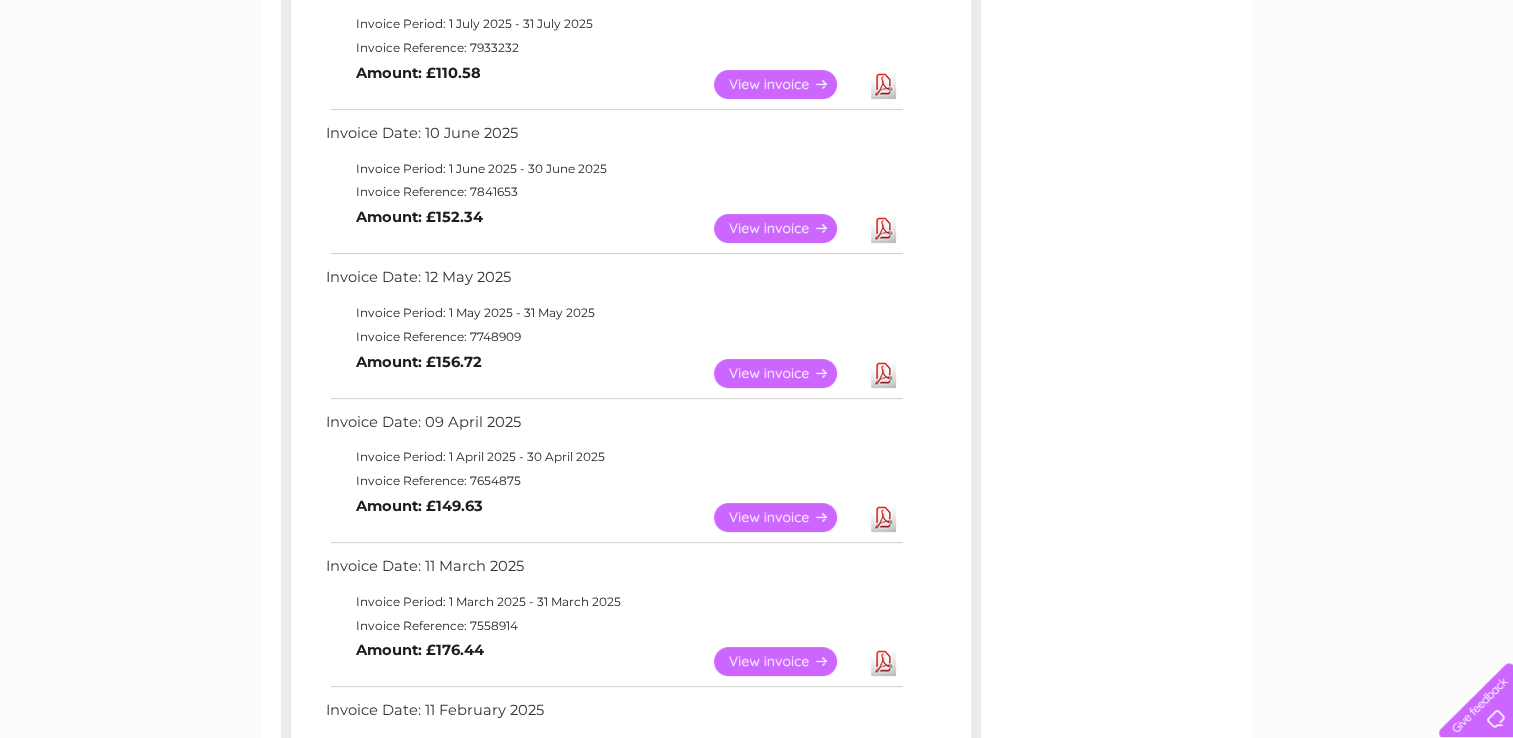 click on "View" at bounding box center [787, 517] 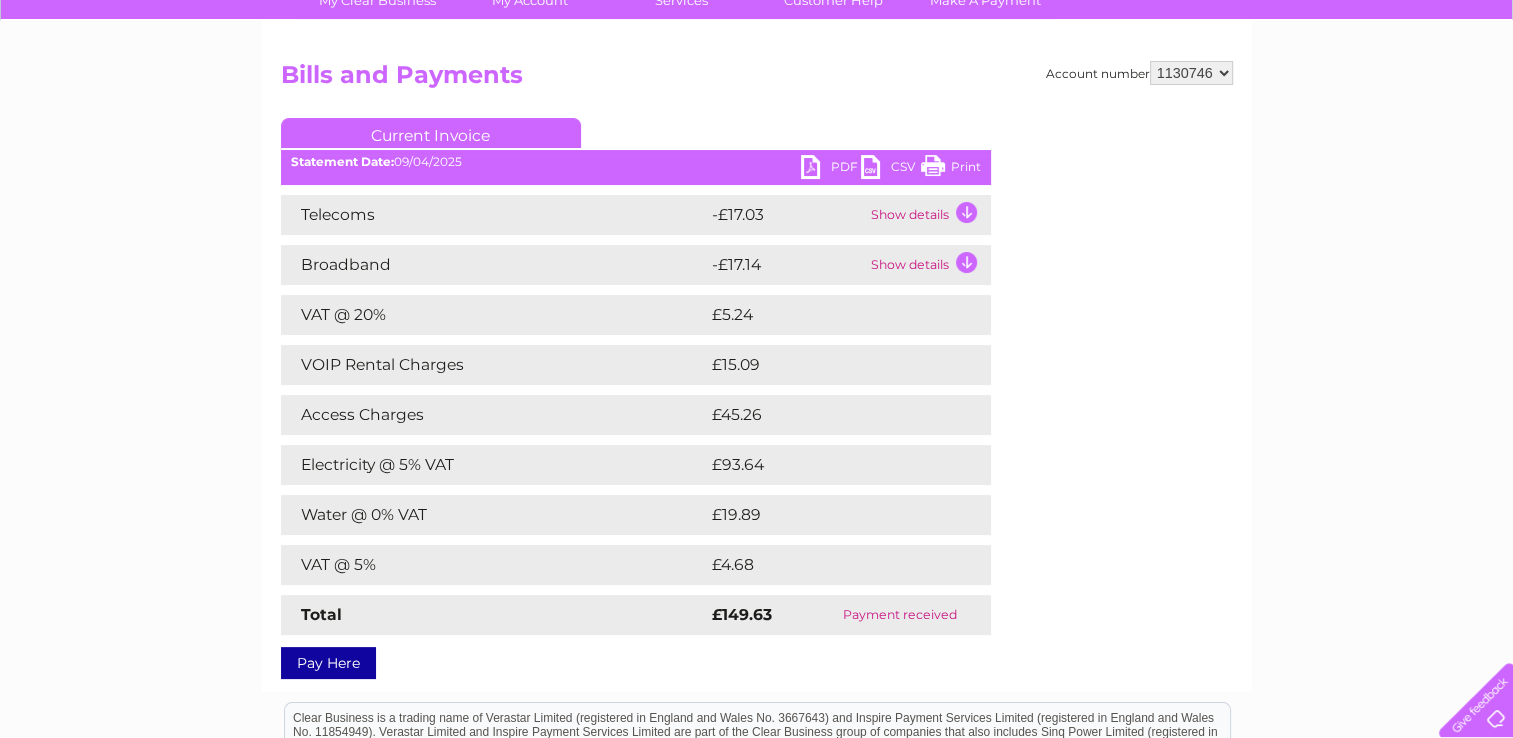 scroll, scrollTop: 200, scrollLeft: 0, axis: vertical 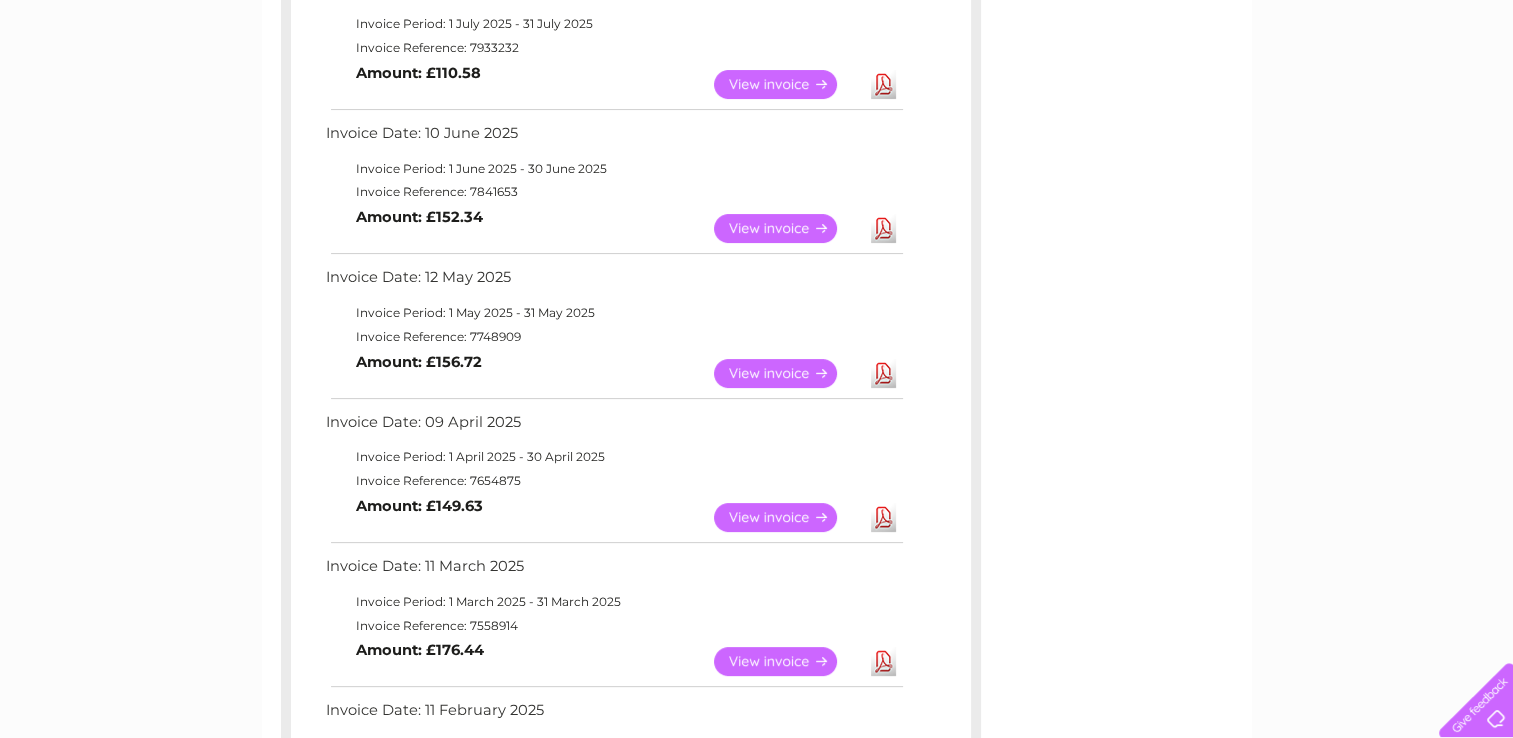 click on "View" at bounding box center [787, 373] 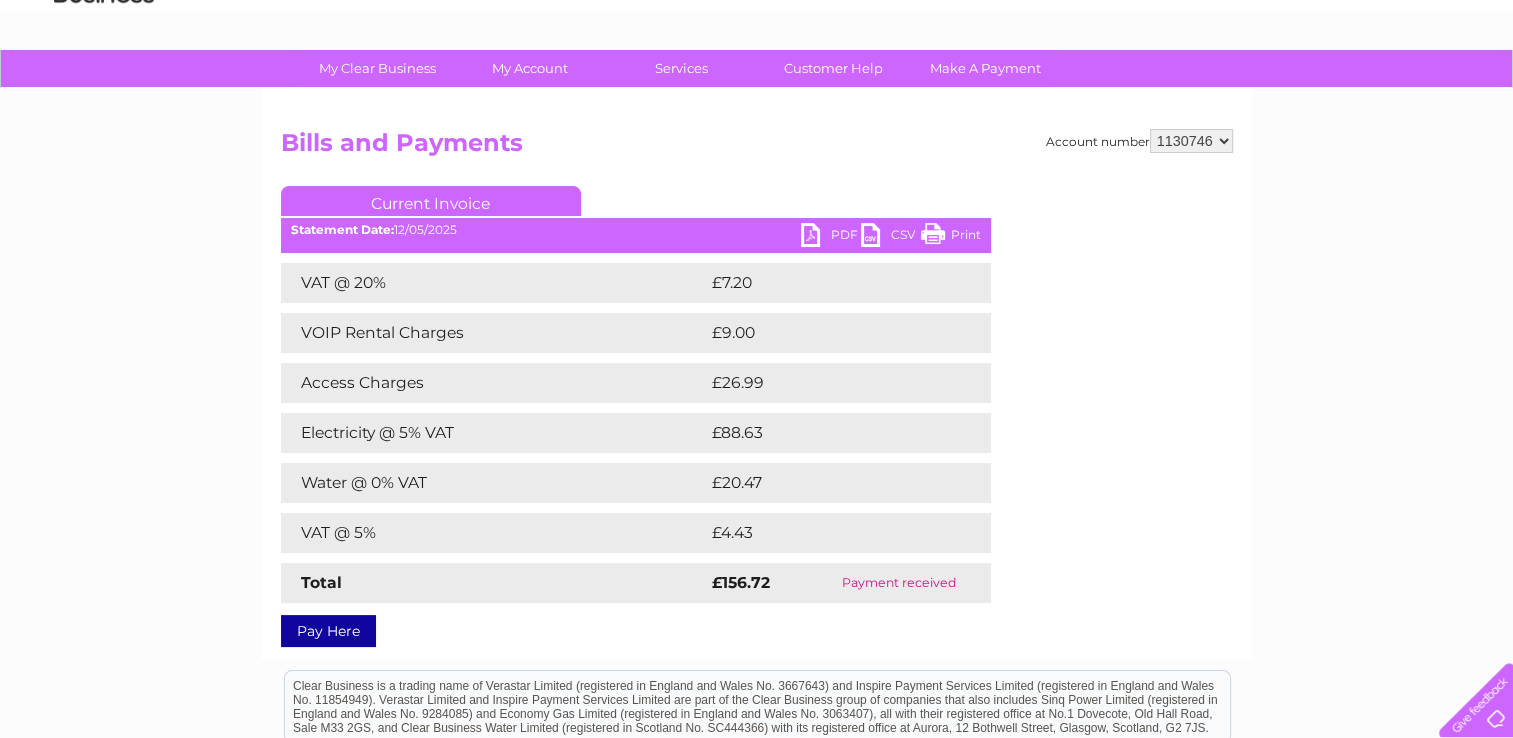 scroll, scrollTop: 200, scrollLeft: 0, axis: vertical 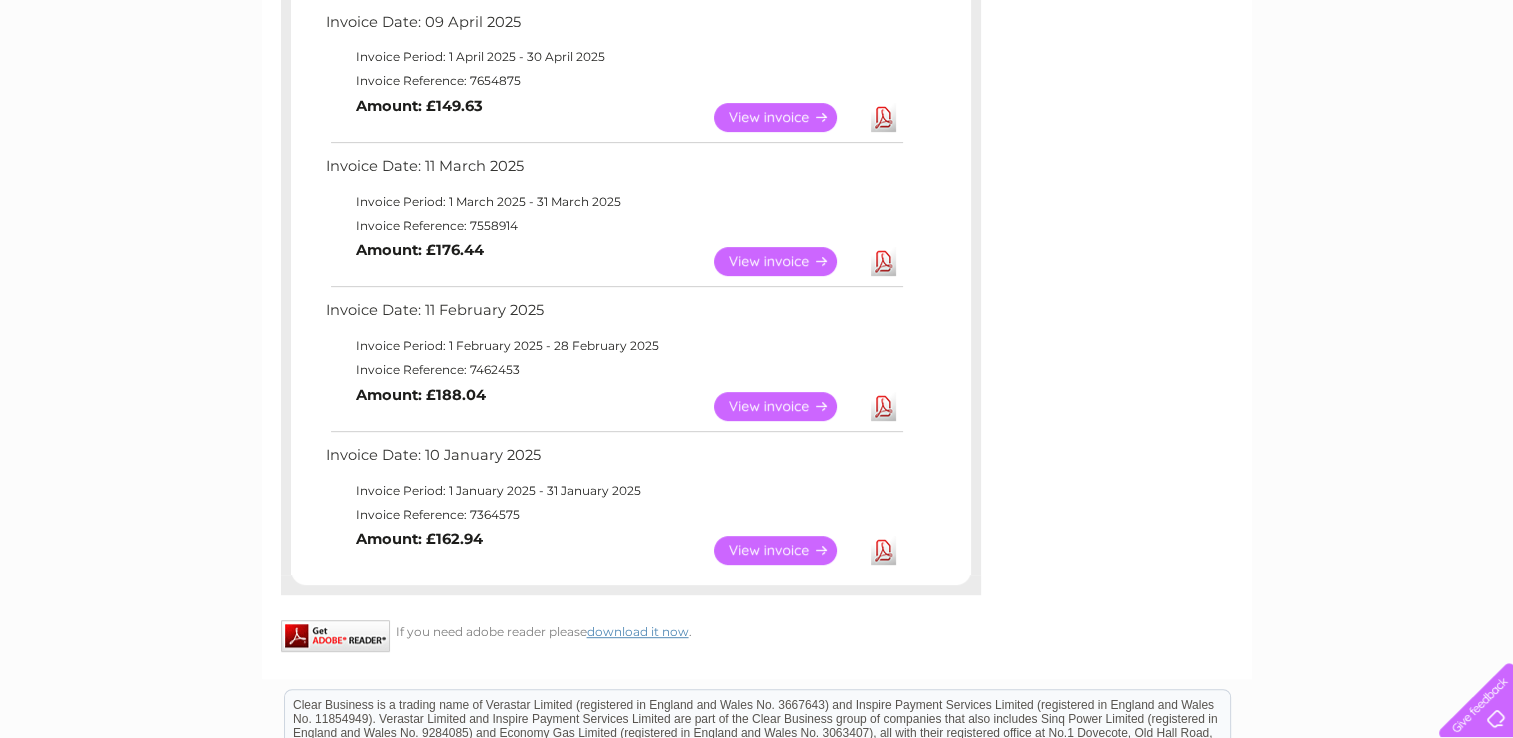 click on "View" at bounding box center (787, 550) 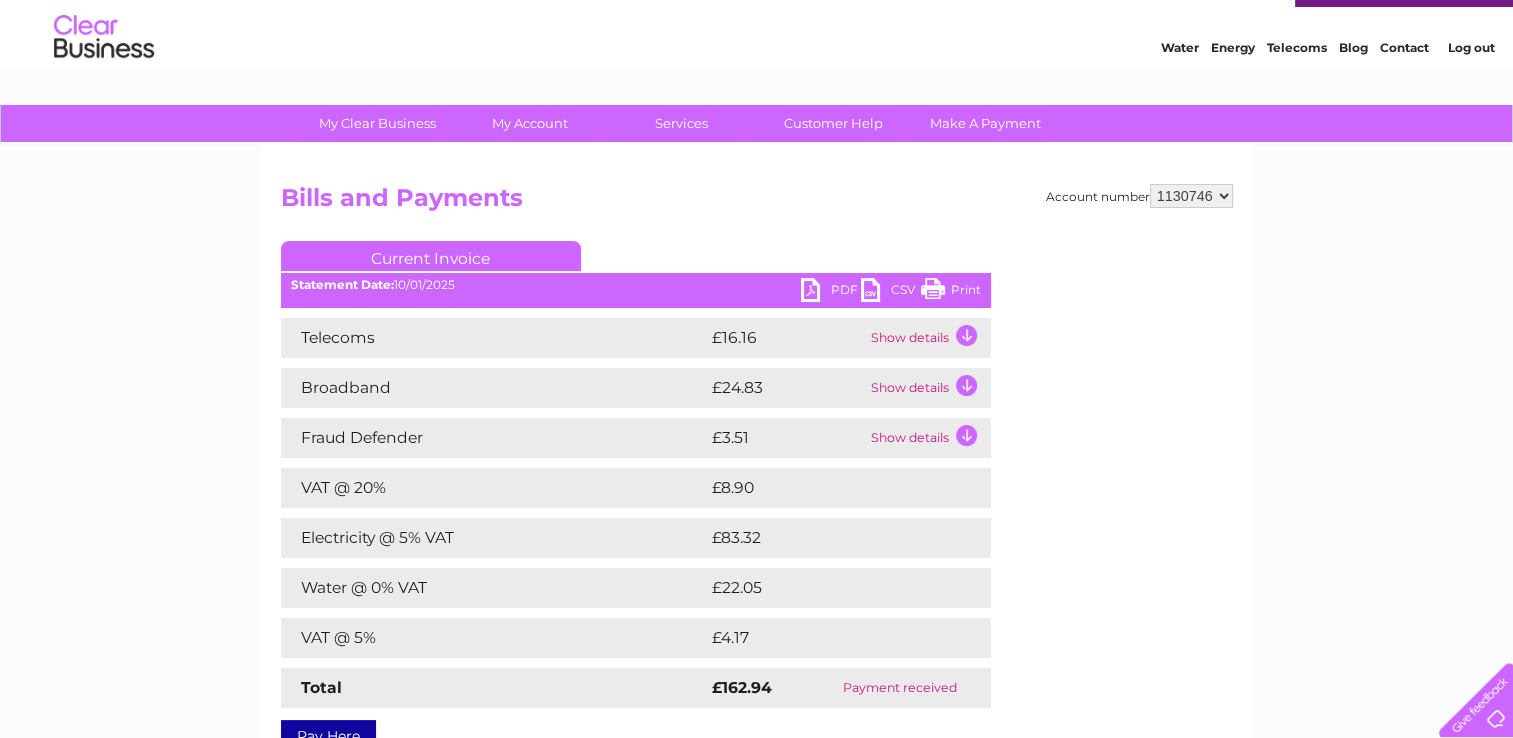scroll, scrollTop: 0, scrollLeft: 0, axis: both 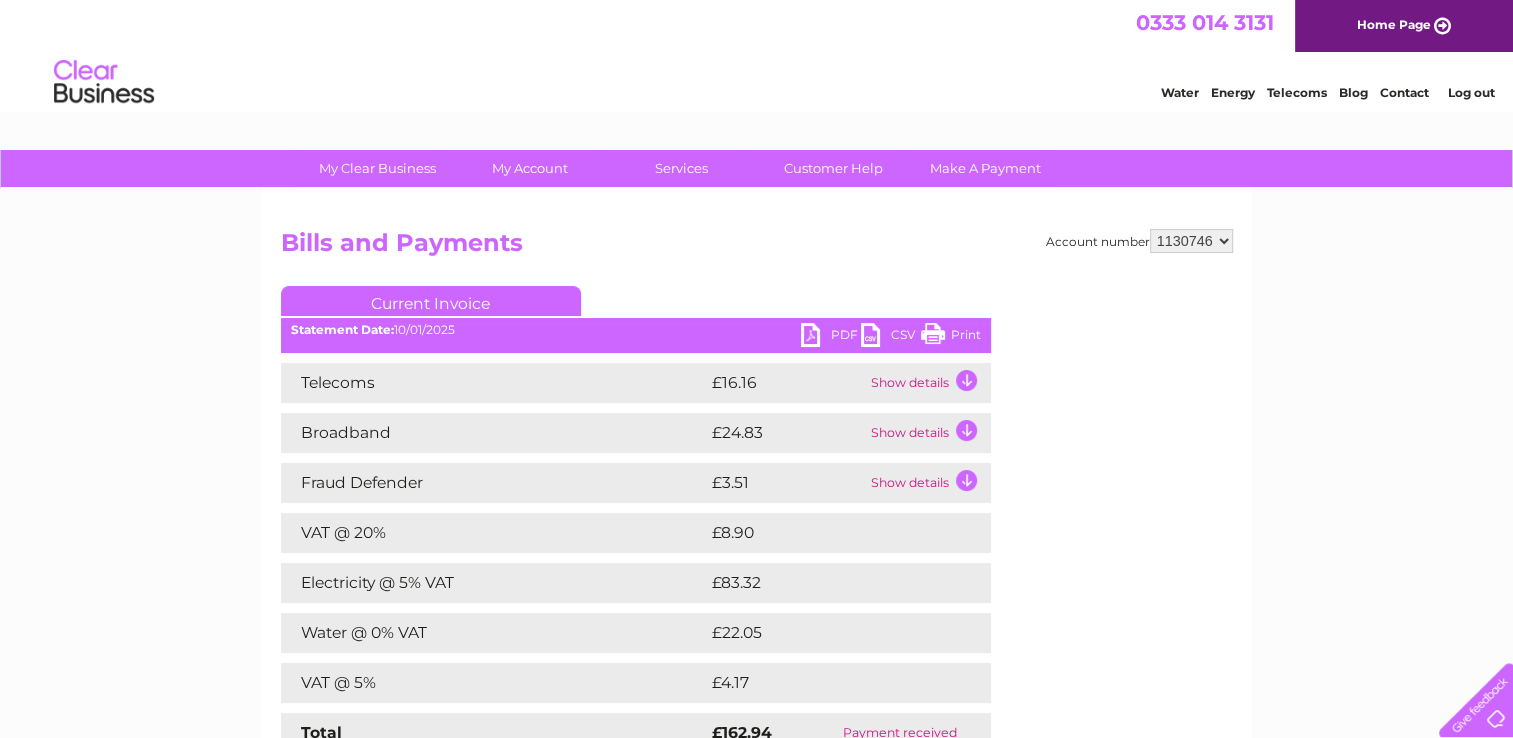 click on "Log out" at bounding box center (1470, 92) 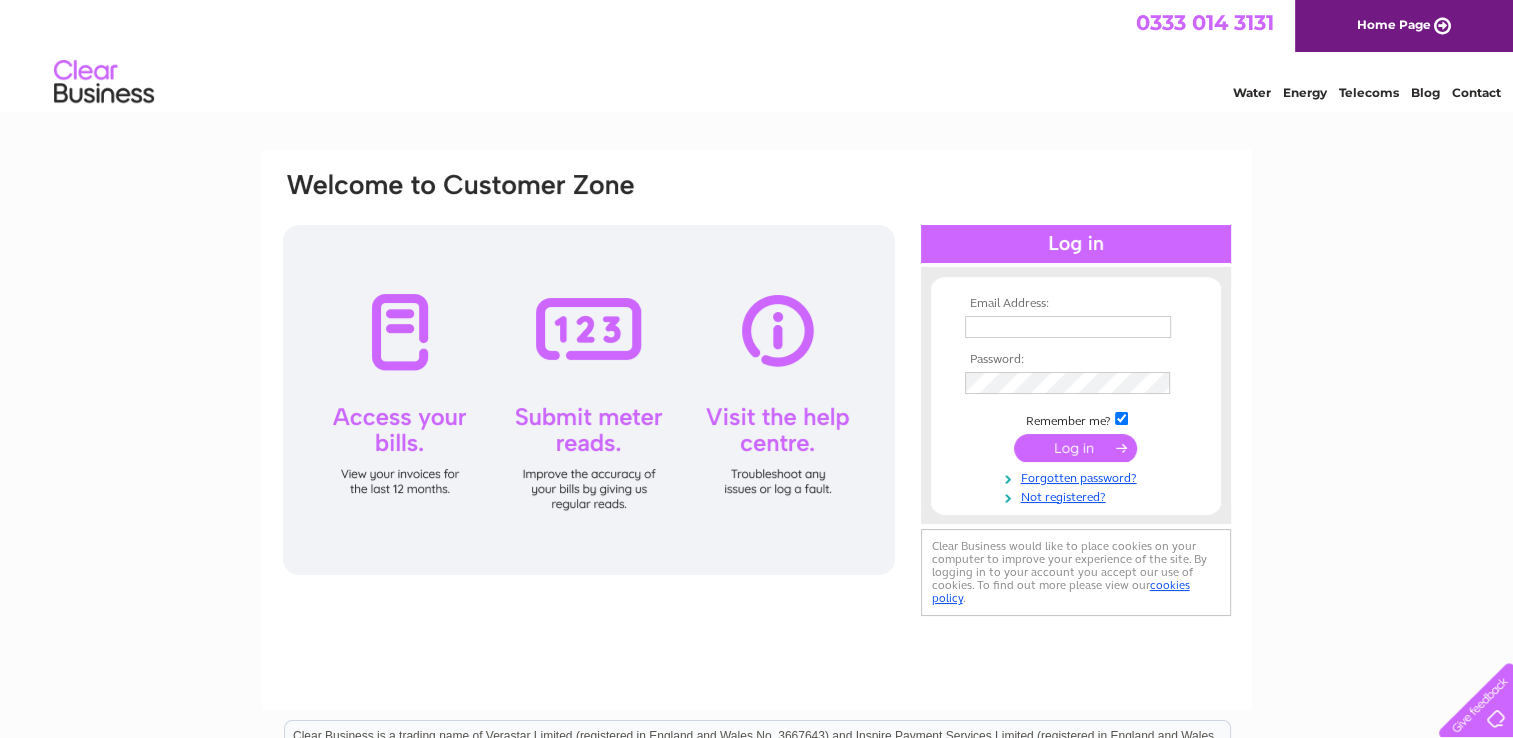 scroll, scrollTop: 0, scrollLeft: 0, axis: both 